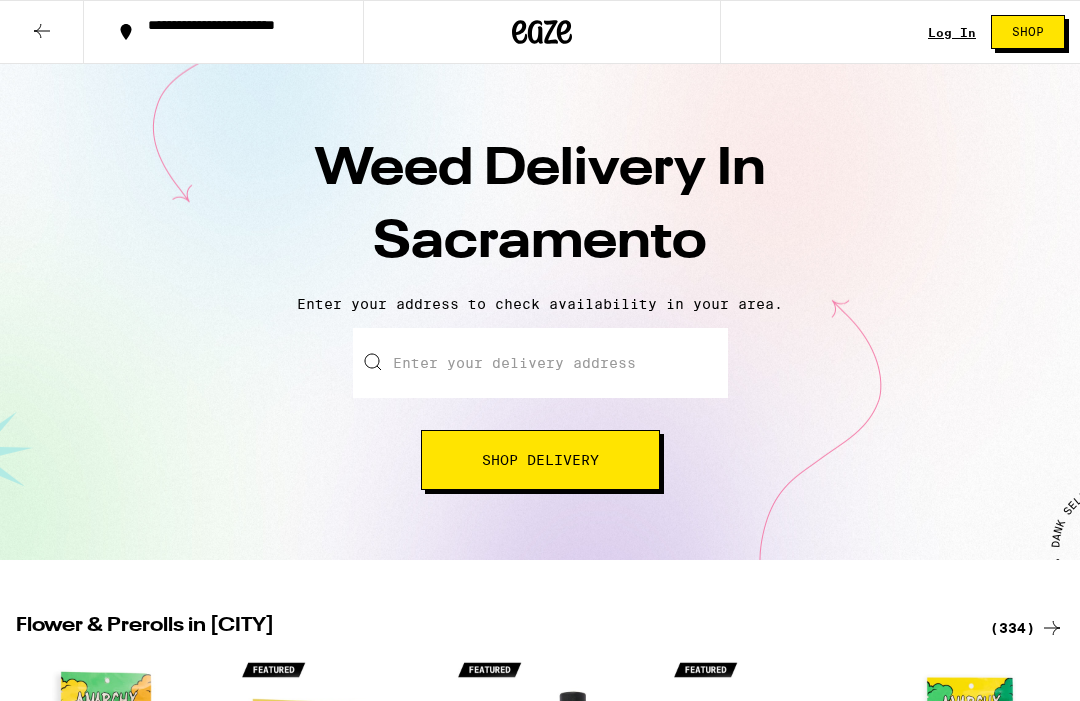 scroll, scrollTop: 0, scrollLeft: 0, axis: both 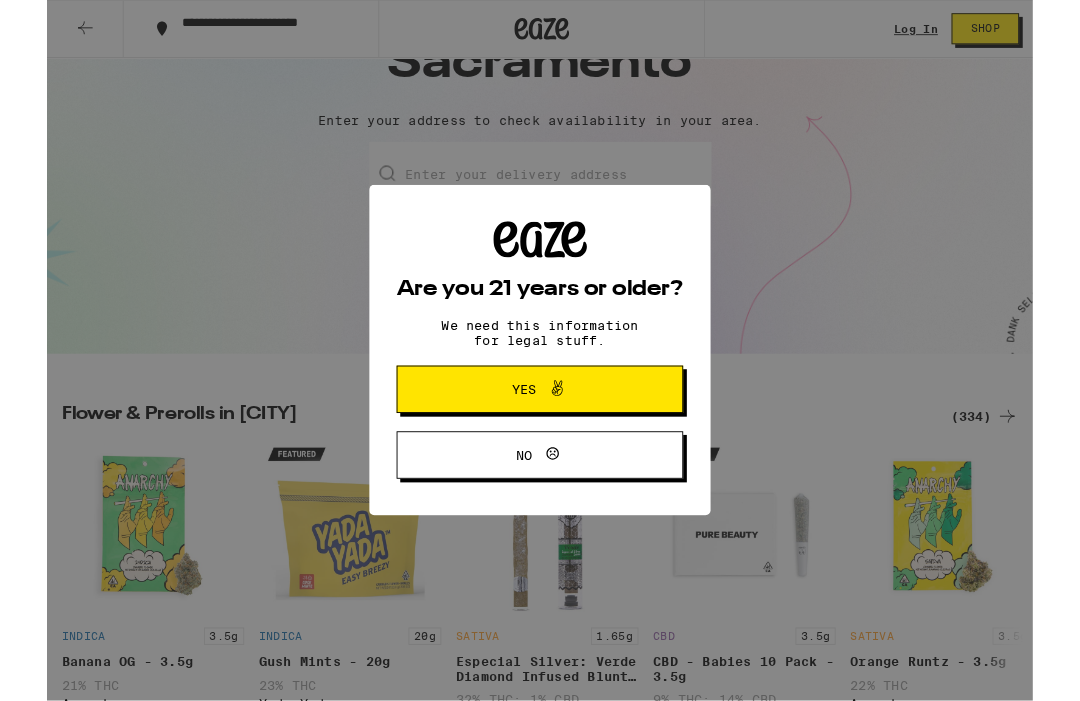 click on "Yes" at bounding box center (540, 427) 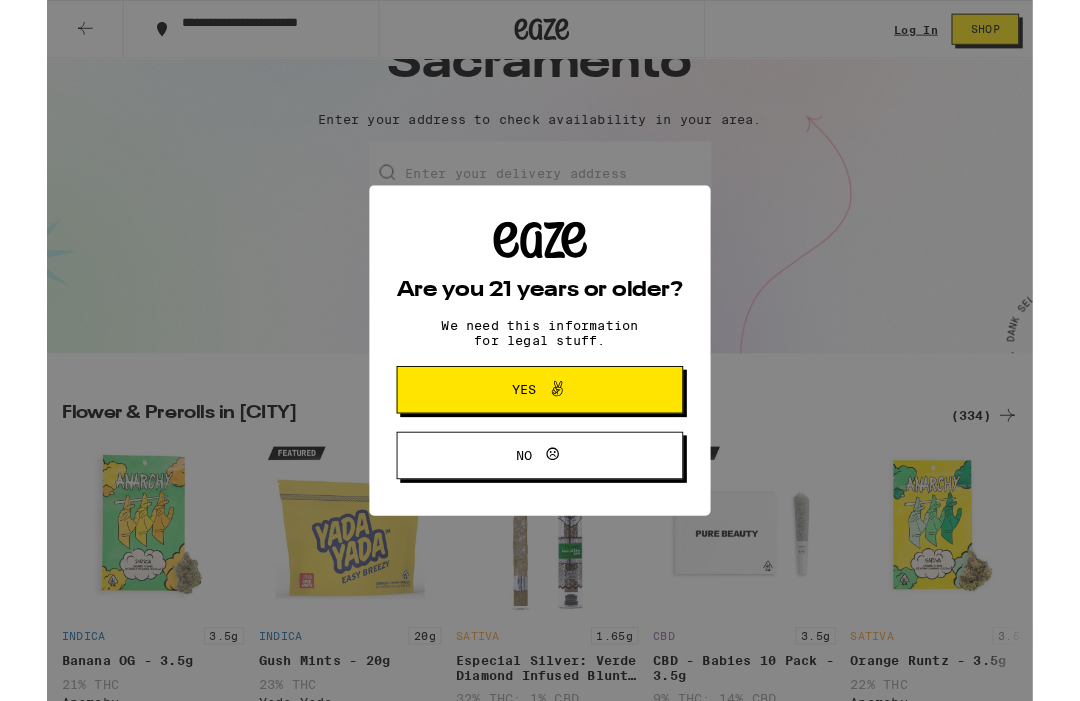 scroll, scrollTop: 0, scrollLeft: 0, axis: both 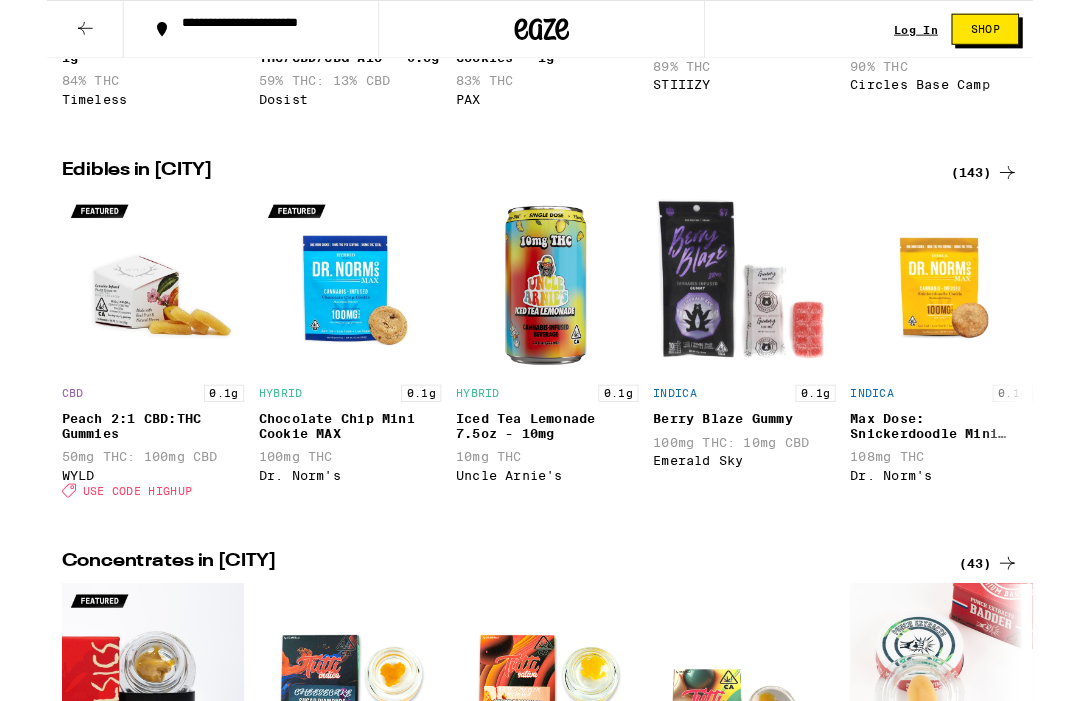 click at bounding box center [116, 311] 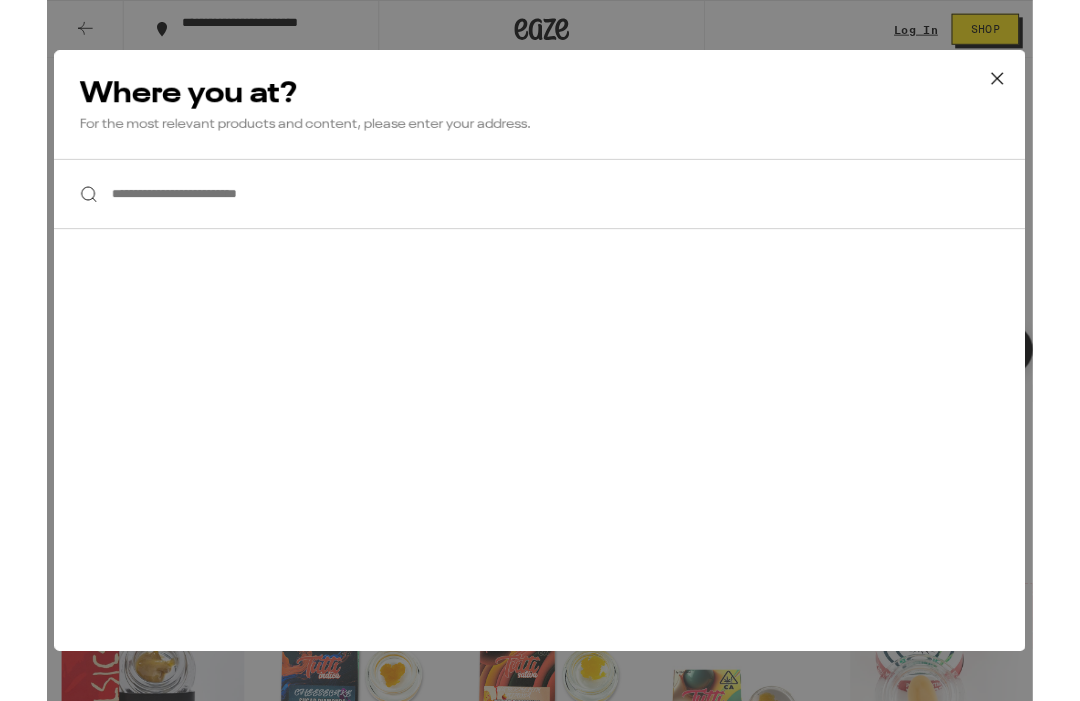 click 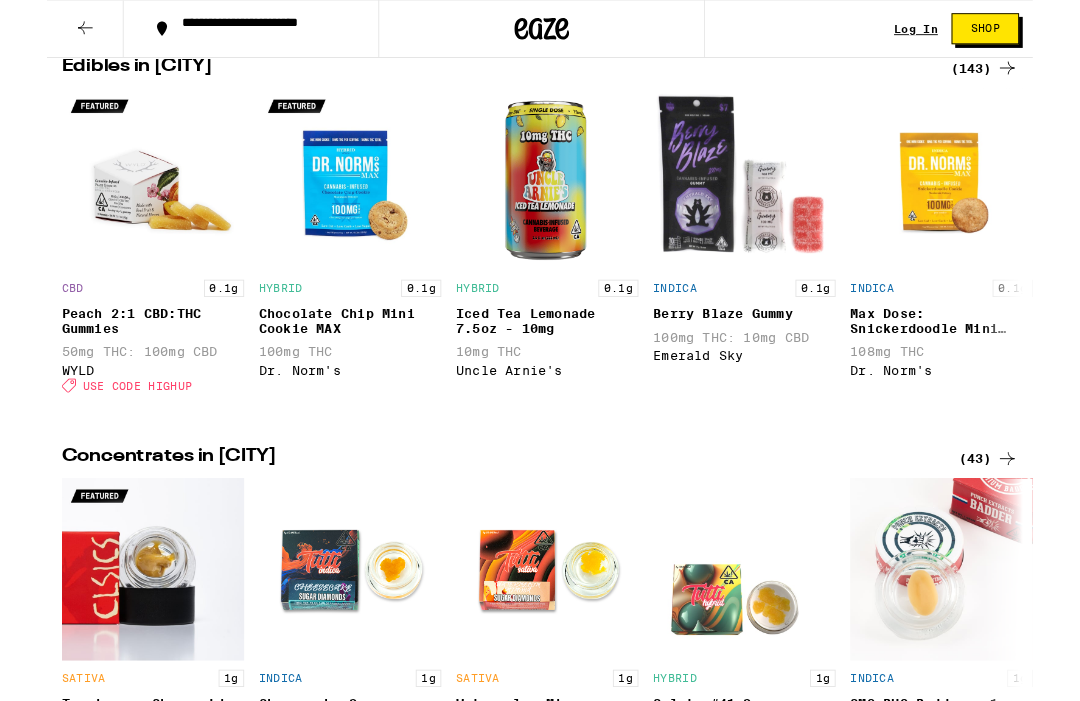 scroll, scrollTop: 1362, scrollLeft: 0, axis: vertical 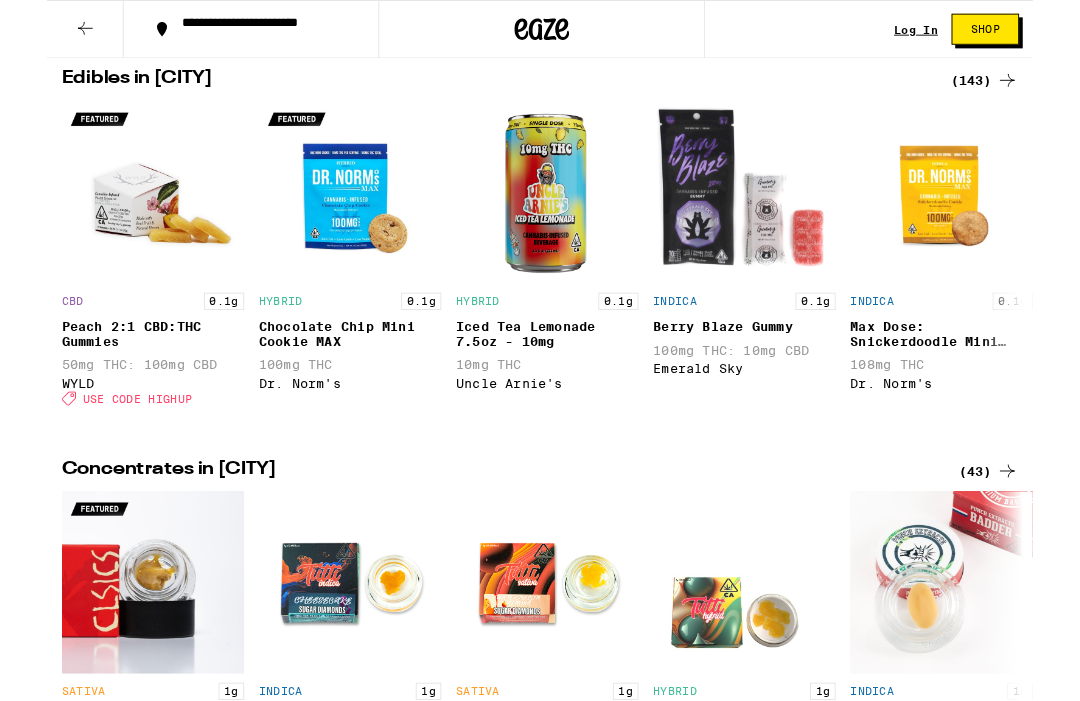 click 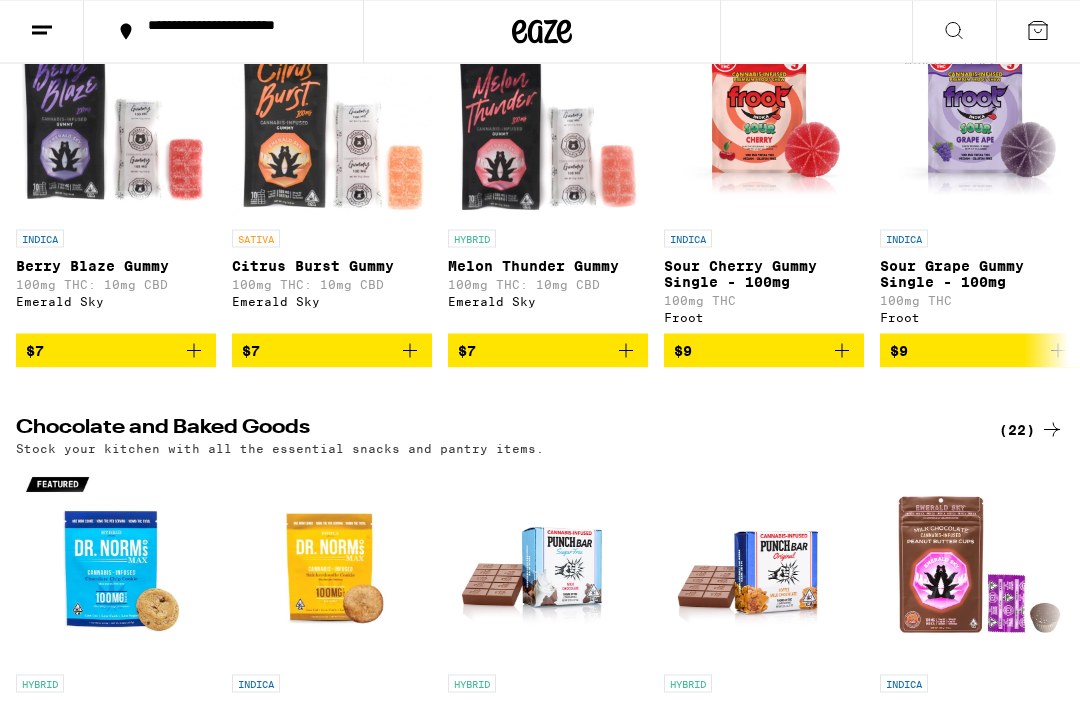 scroll, scrollTop: 288, scrollLeft: 0, axis: vertical 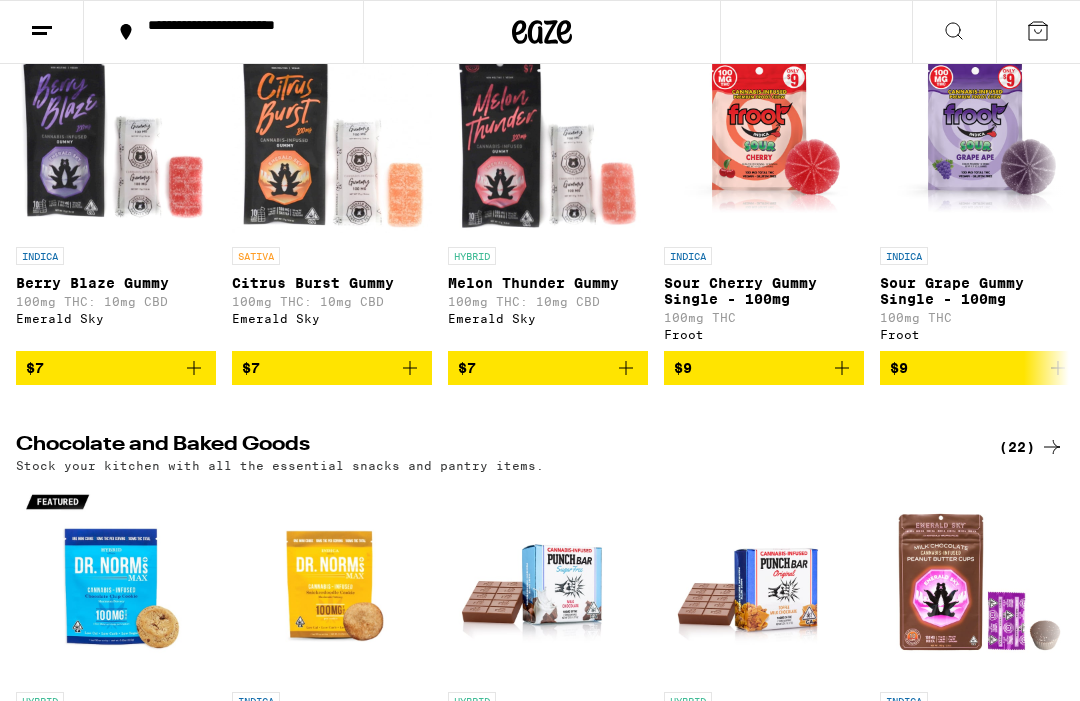 click at bounding box center (954, 32) 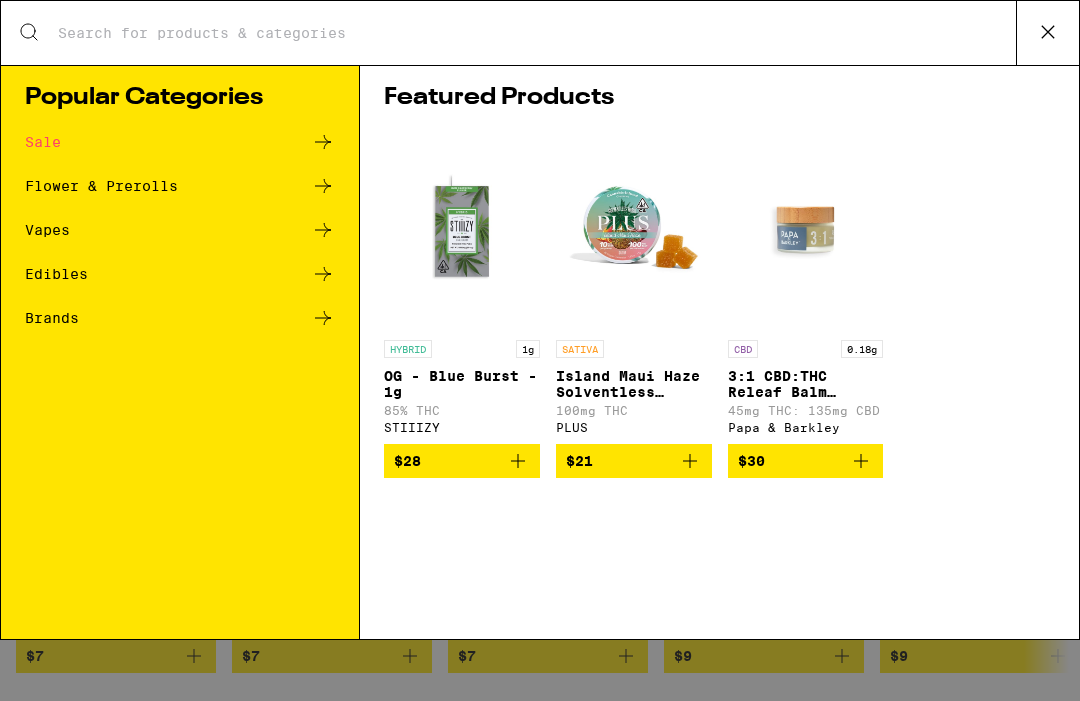 scroll, scrollTop: 0, scrollLeft: 0, axis: both 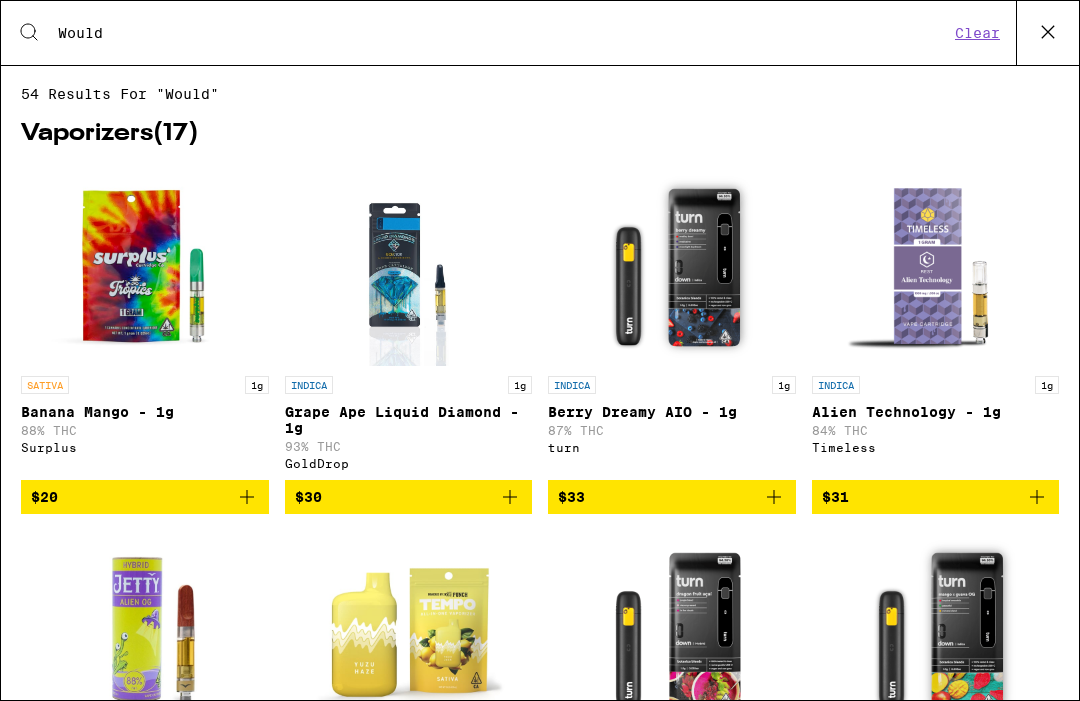type on "Would" 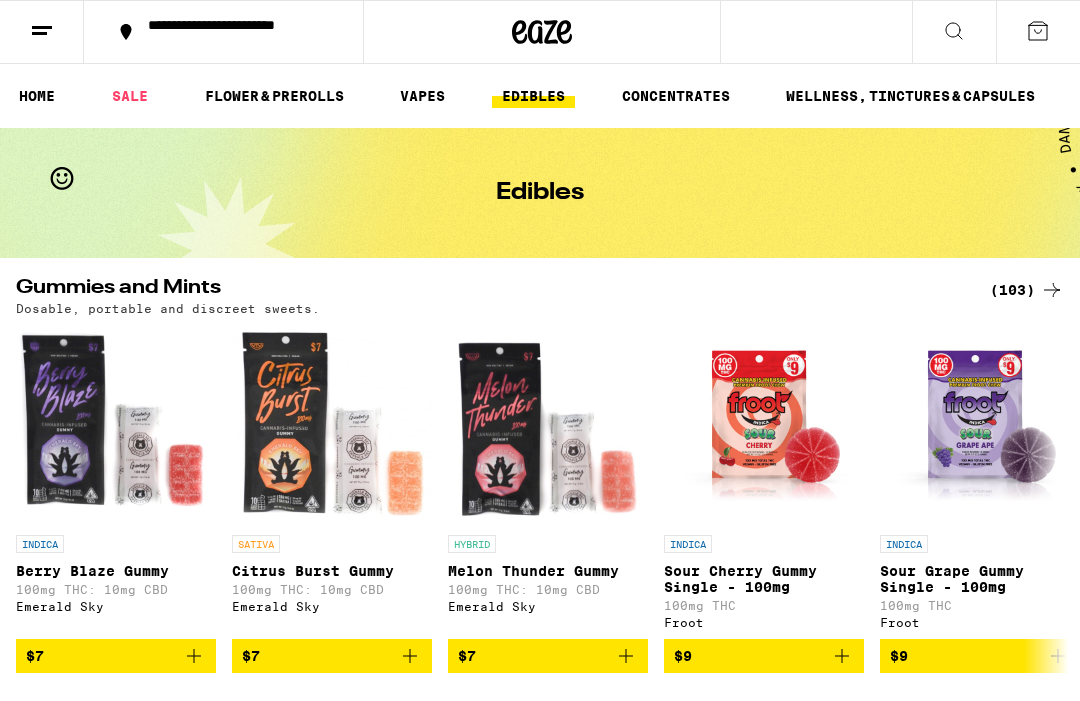 click 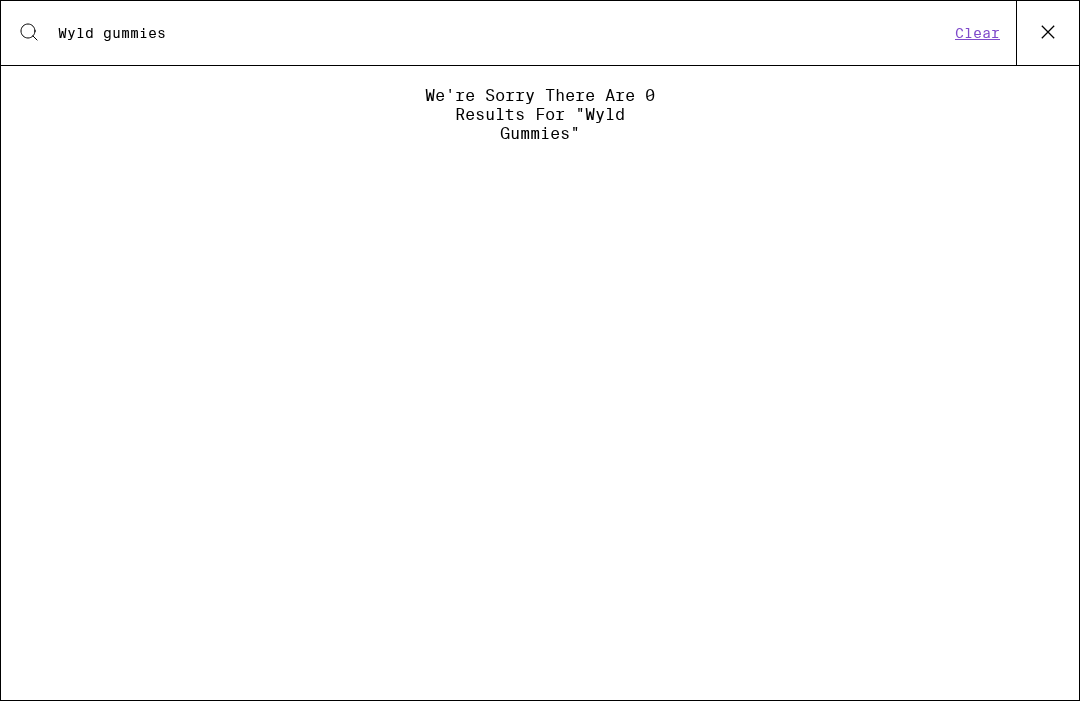 type on "Wyld gummies" 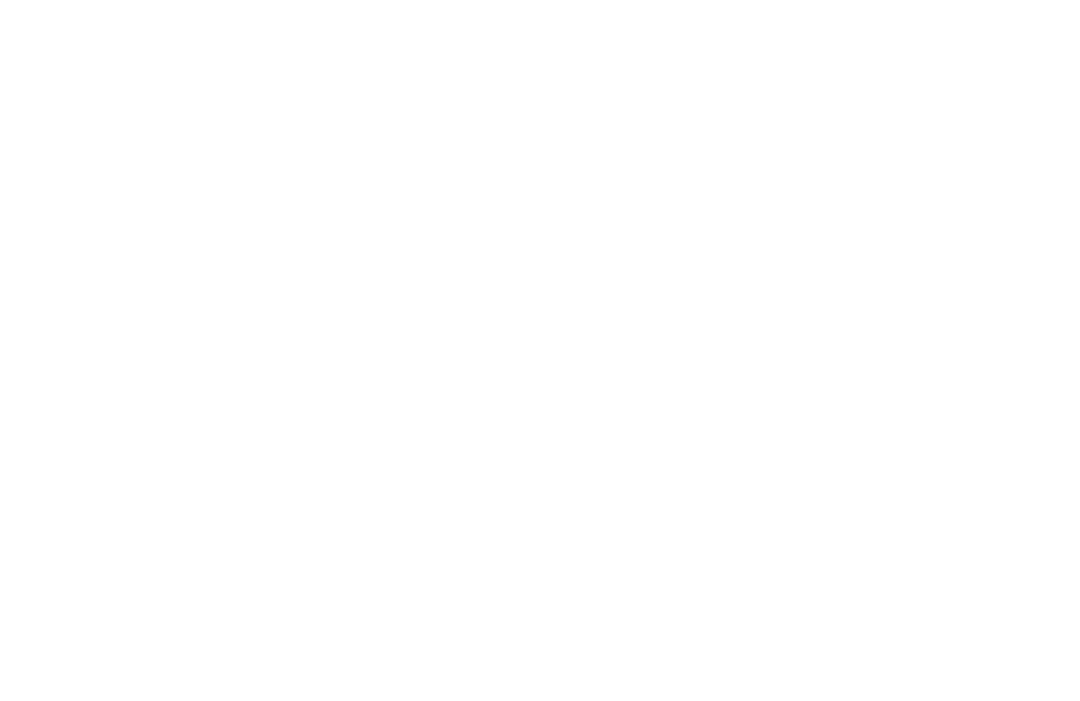 scroll, scrollTop: 0, scrollLeft: 0, axis: both 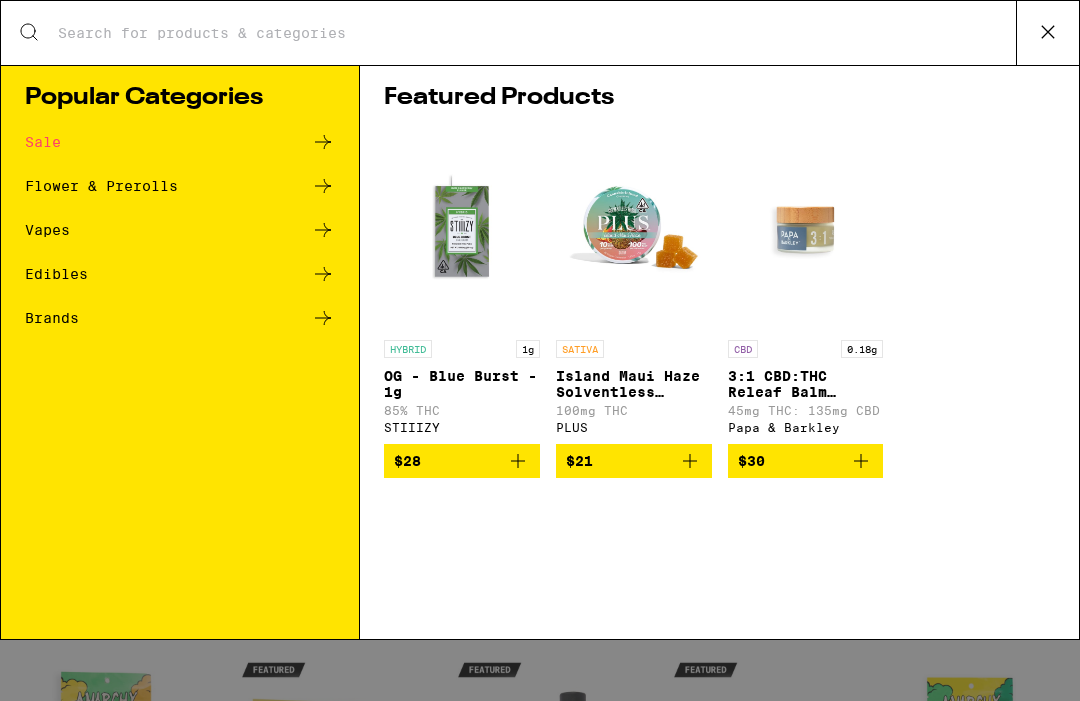 click 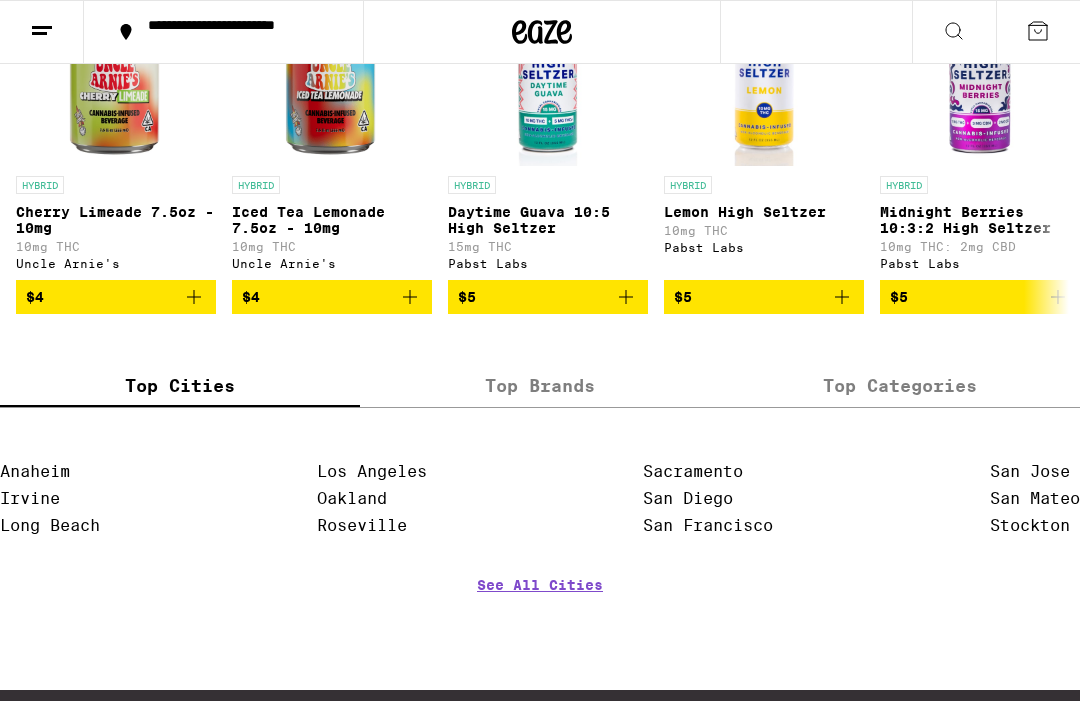 scroll, scrollTop: 1247, scrollLeft: 0, axis: vertical 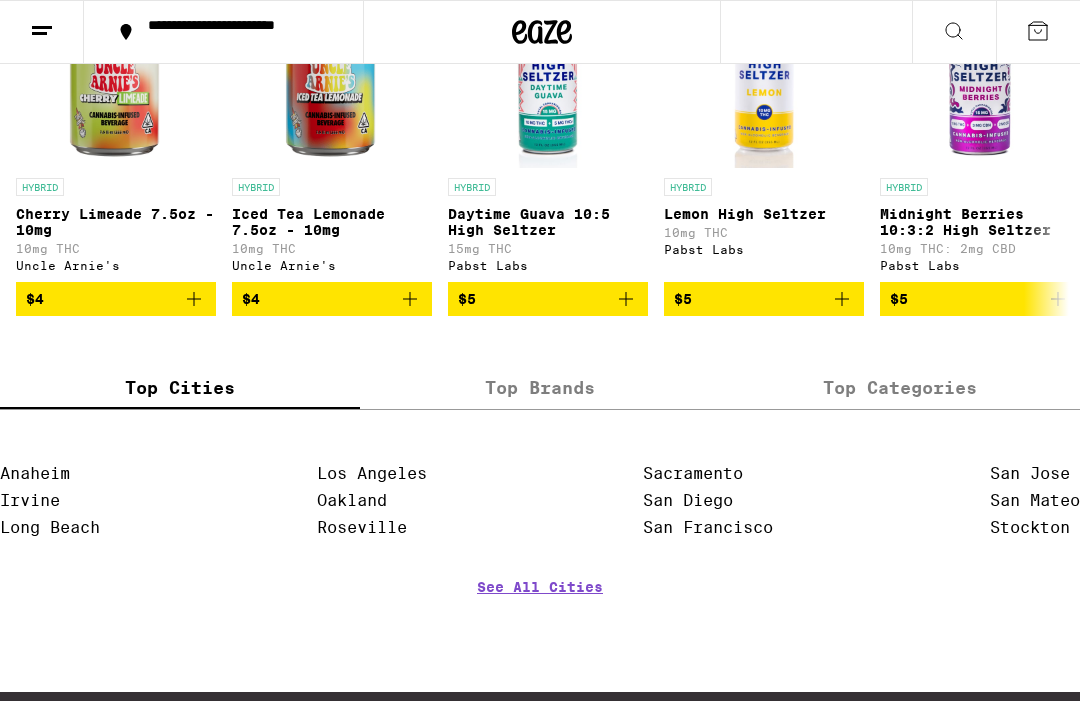 click on "Top Brands" at bounding box center [540, 387] 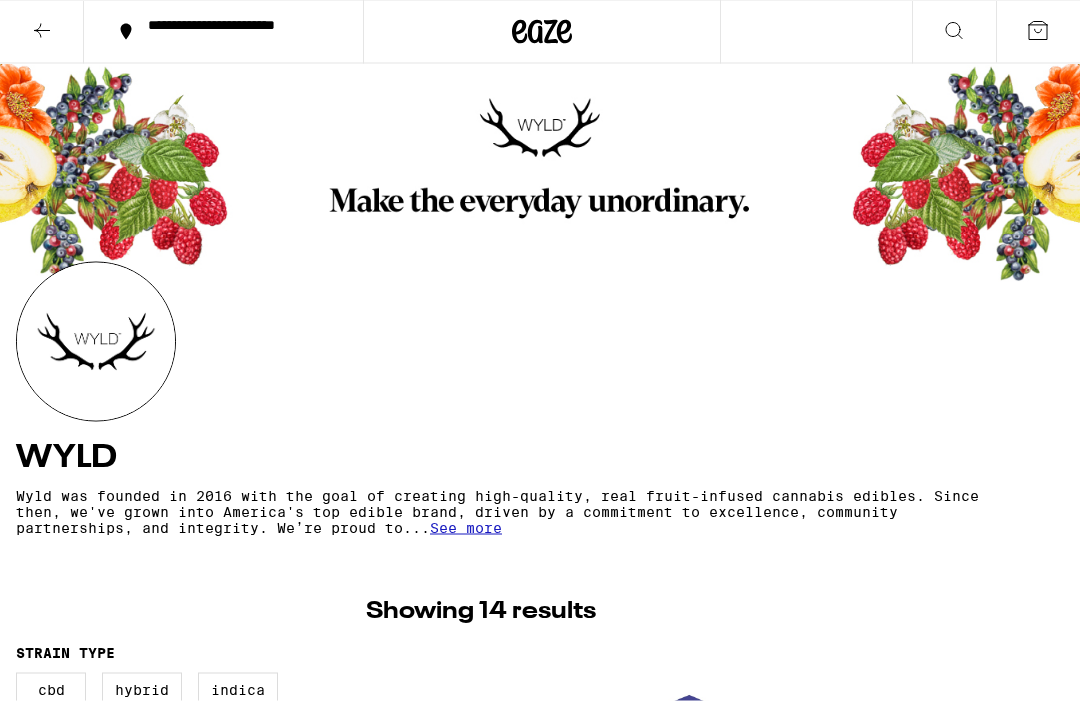scroll, scrollTop: 0, scrollLeft: 0, axis: both 